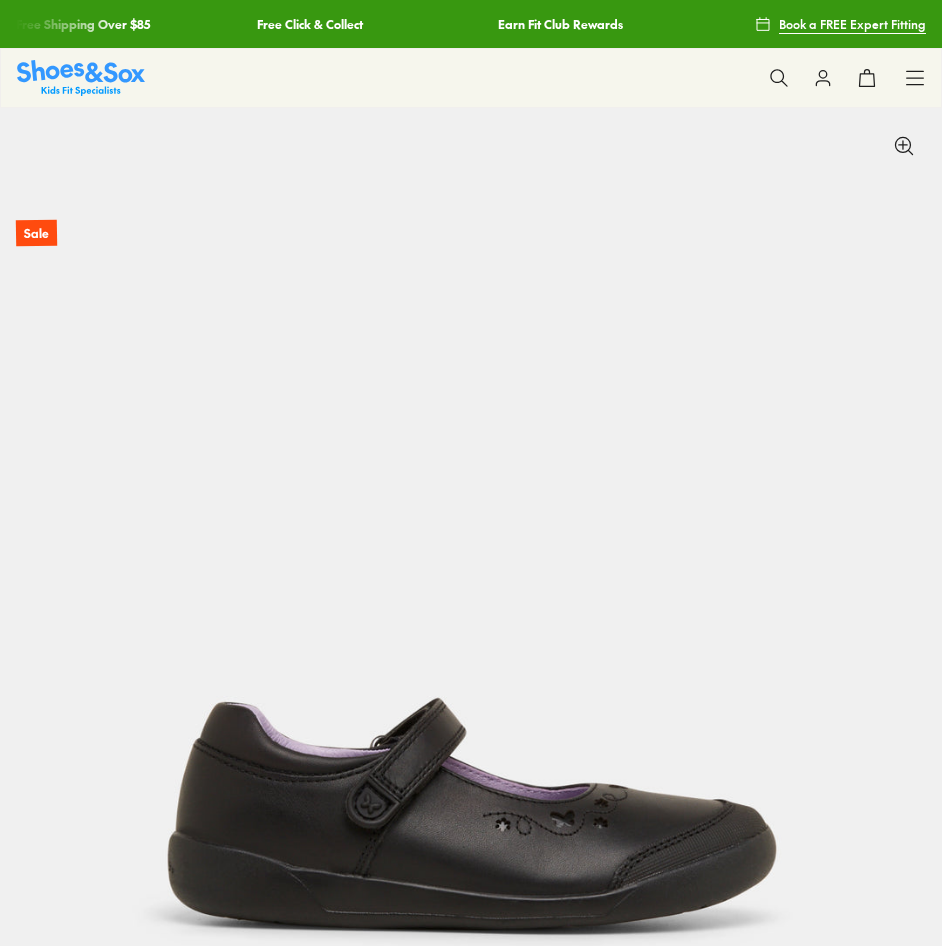 scroll, scrollTop: 0, scrollLeft: 0, axis: both 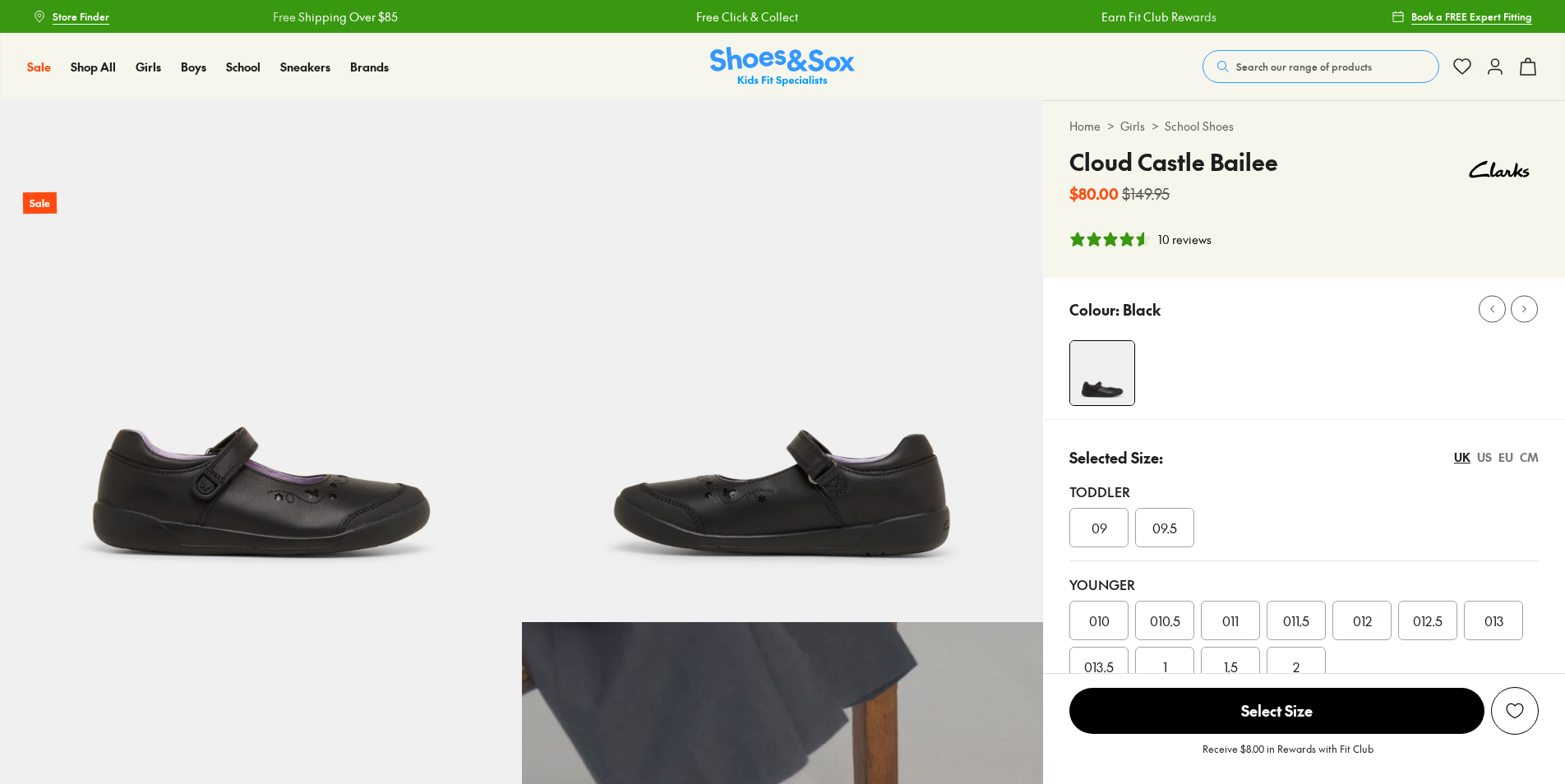 select on "*" 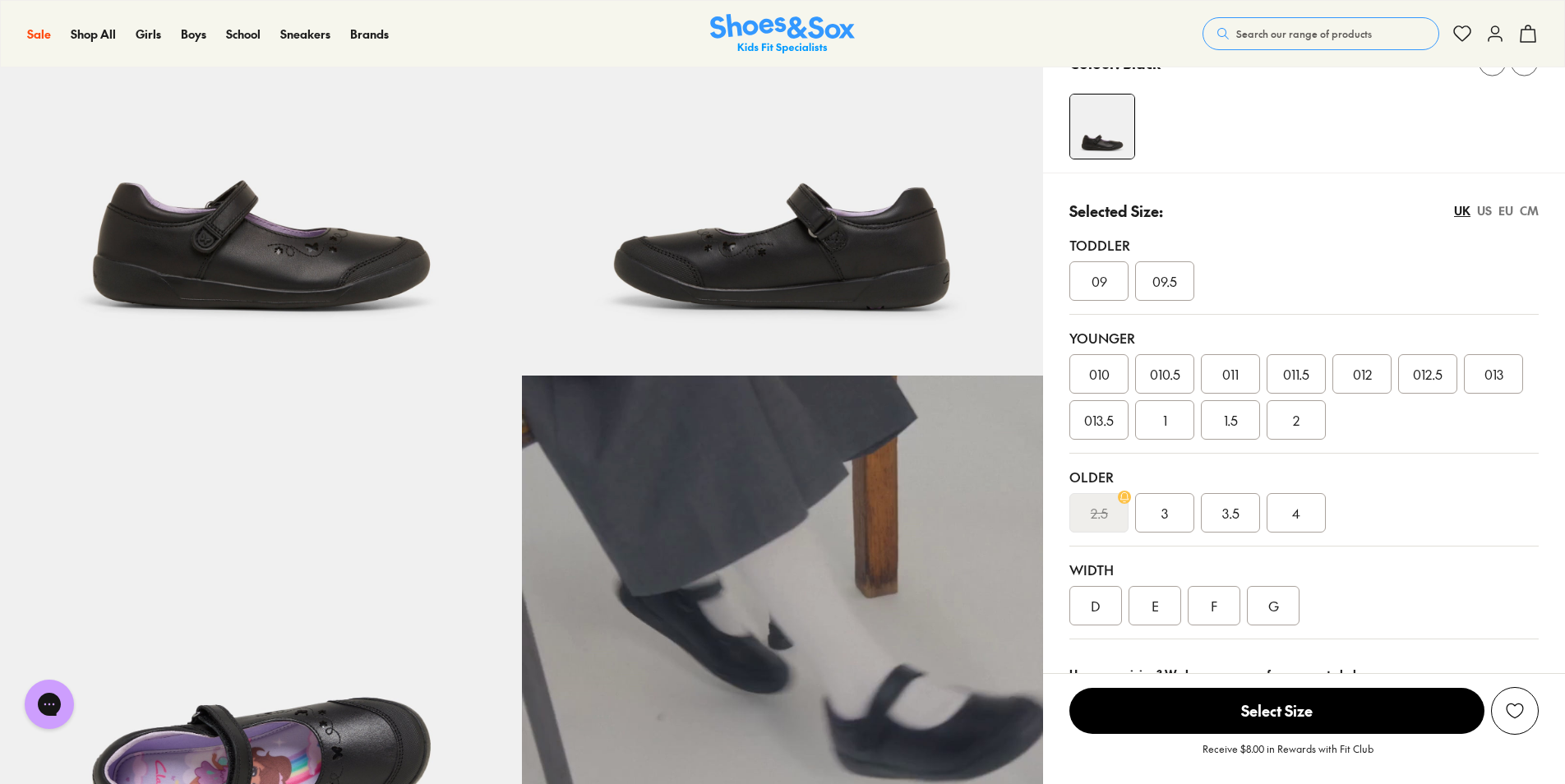 scroll, scrollTop: 0, scrollLeft: 0, axis: both 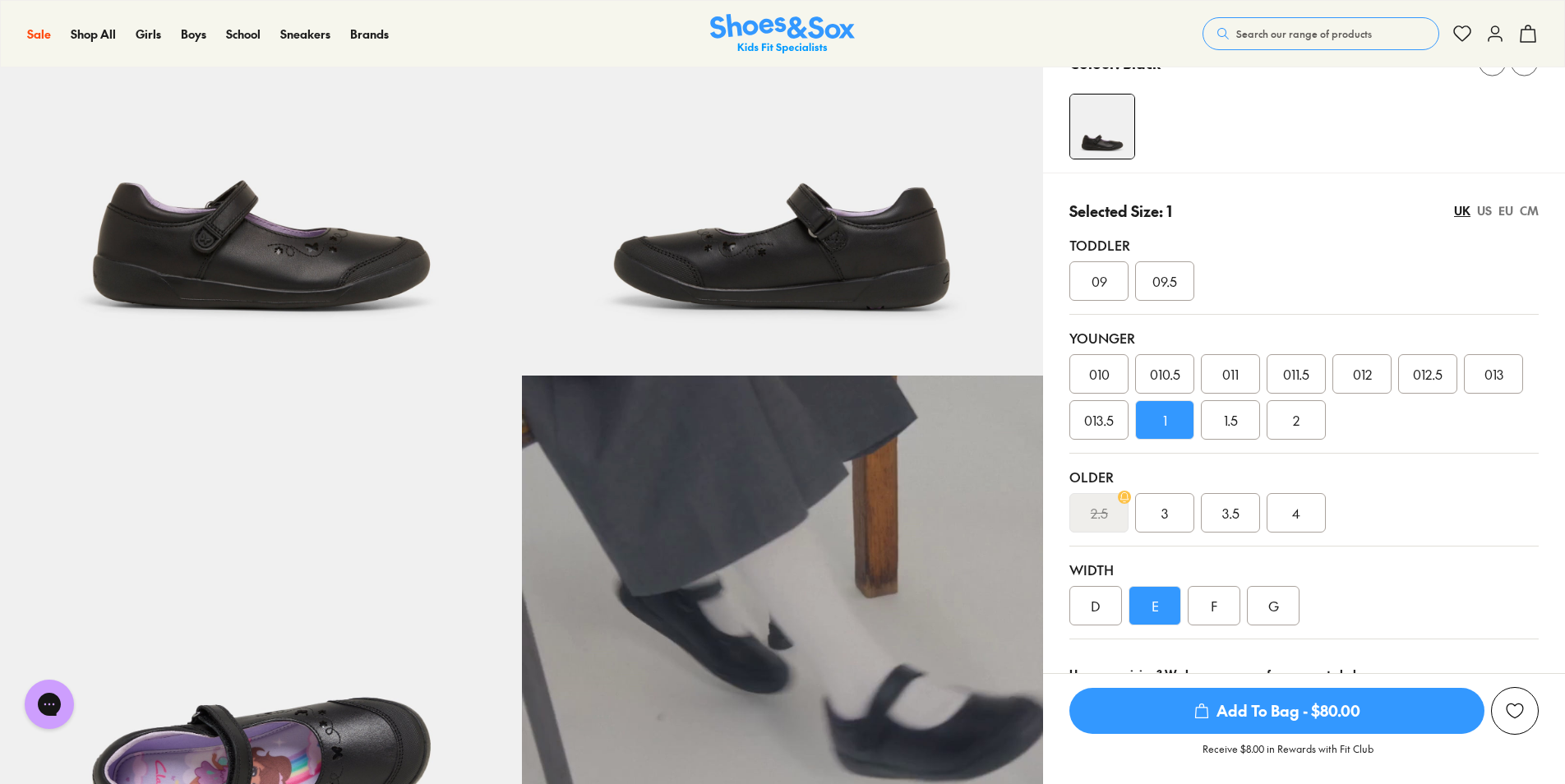 click on "F" at bounding box center [1214, 606] 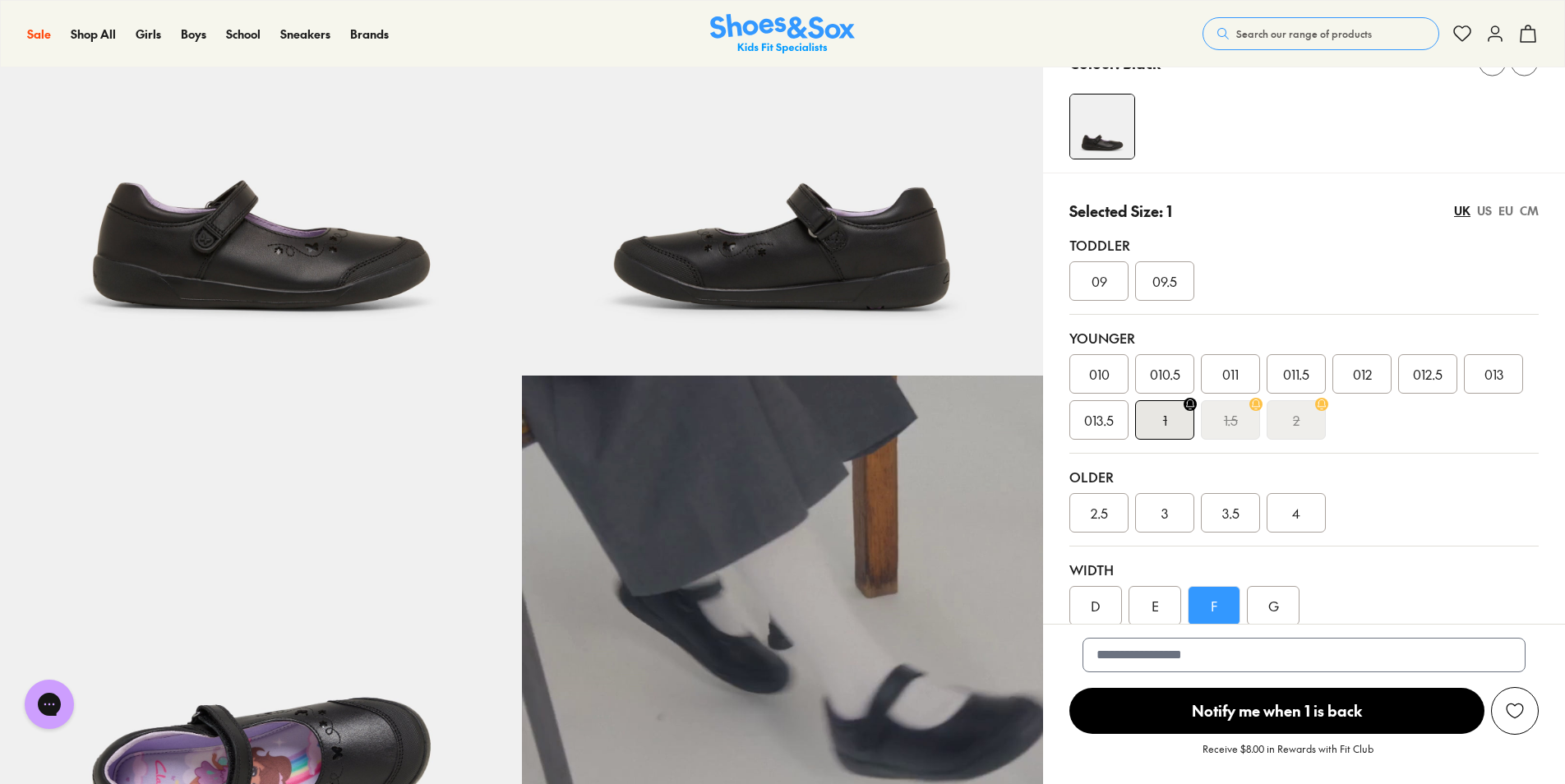 scroll, scrollTop: 0, scrollLeft: 0, axis: both 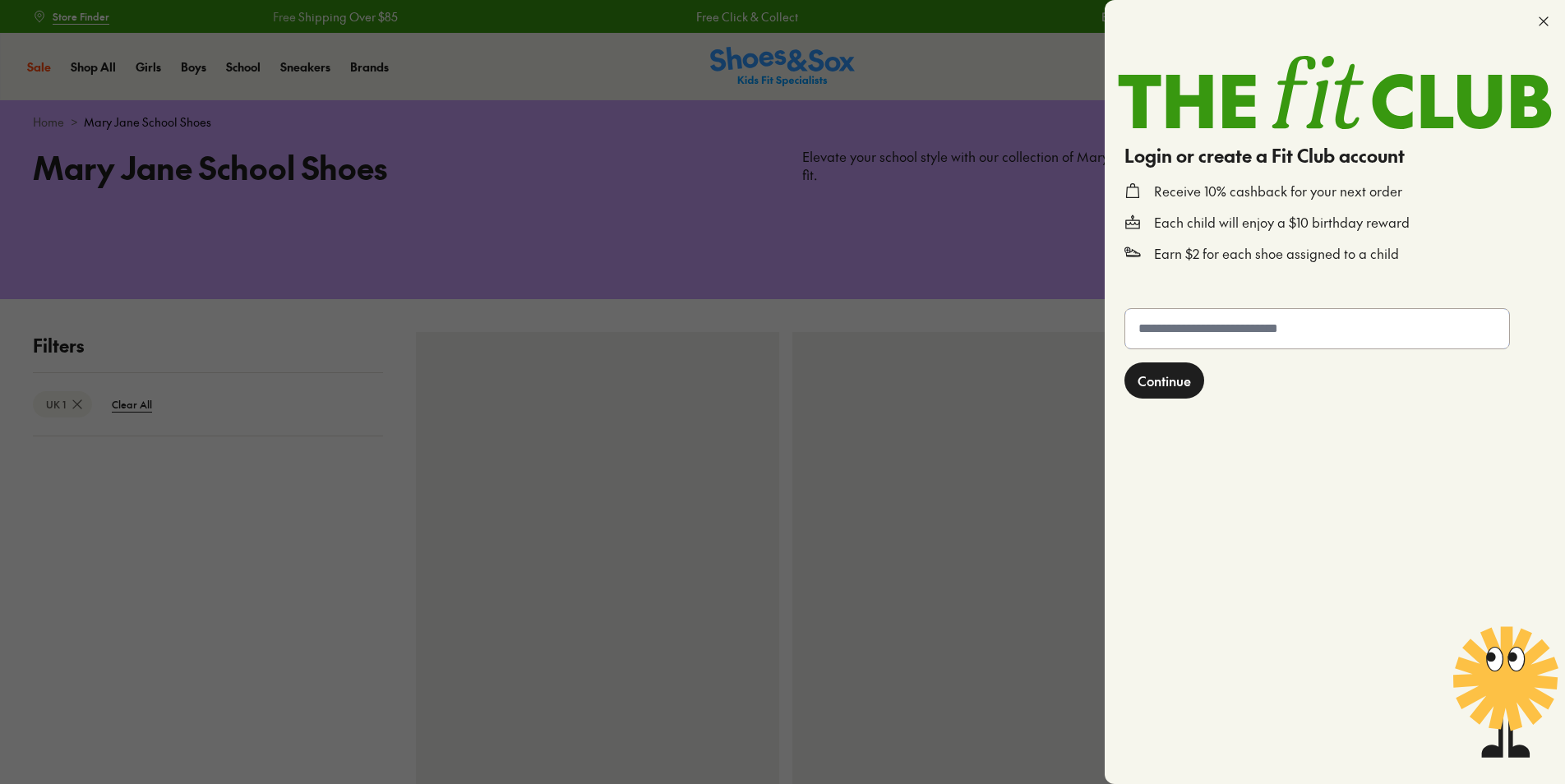 click 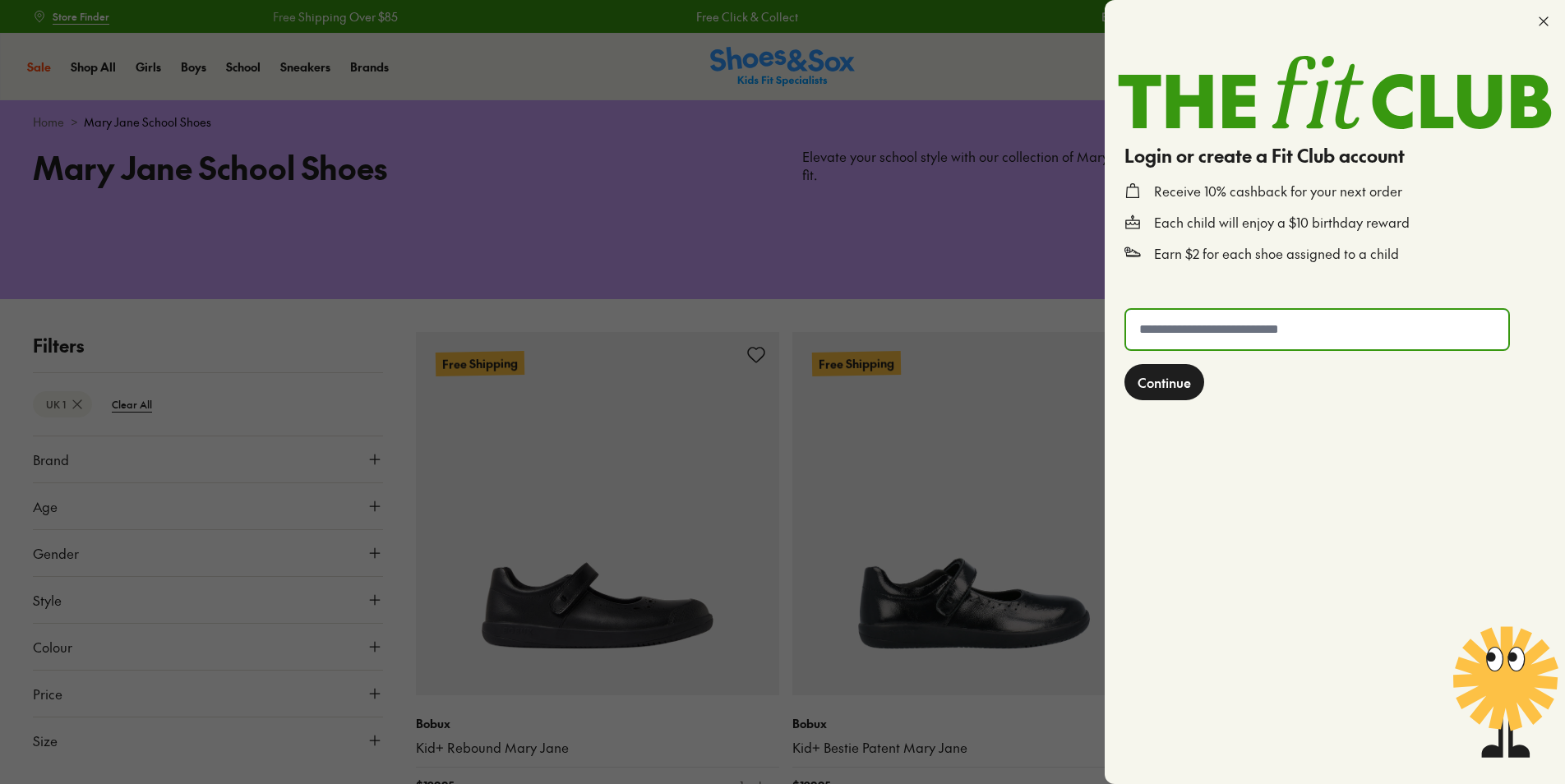 scroll, scrollTop: 0, scrollLeft: 0, axis: both 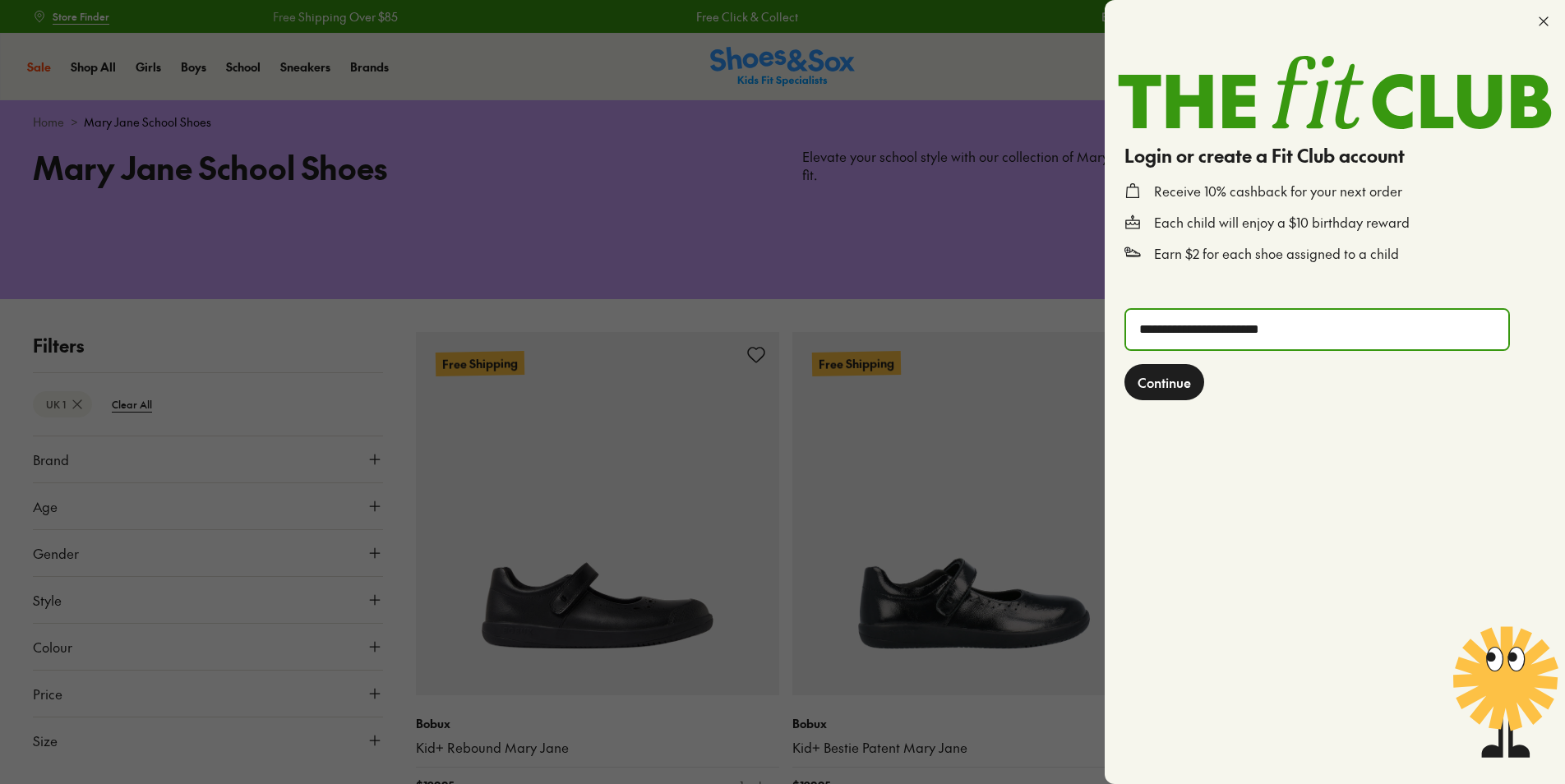 click on "Continue" 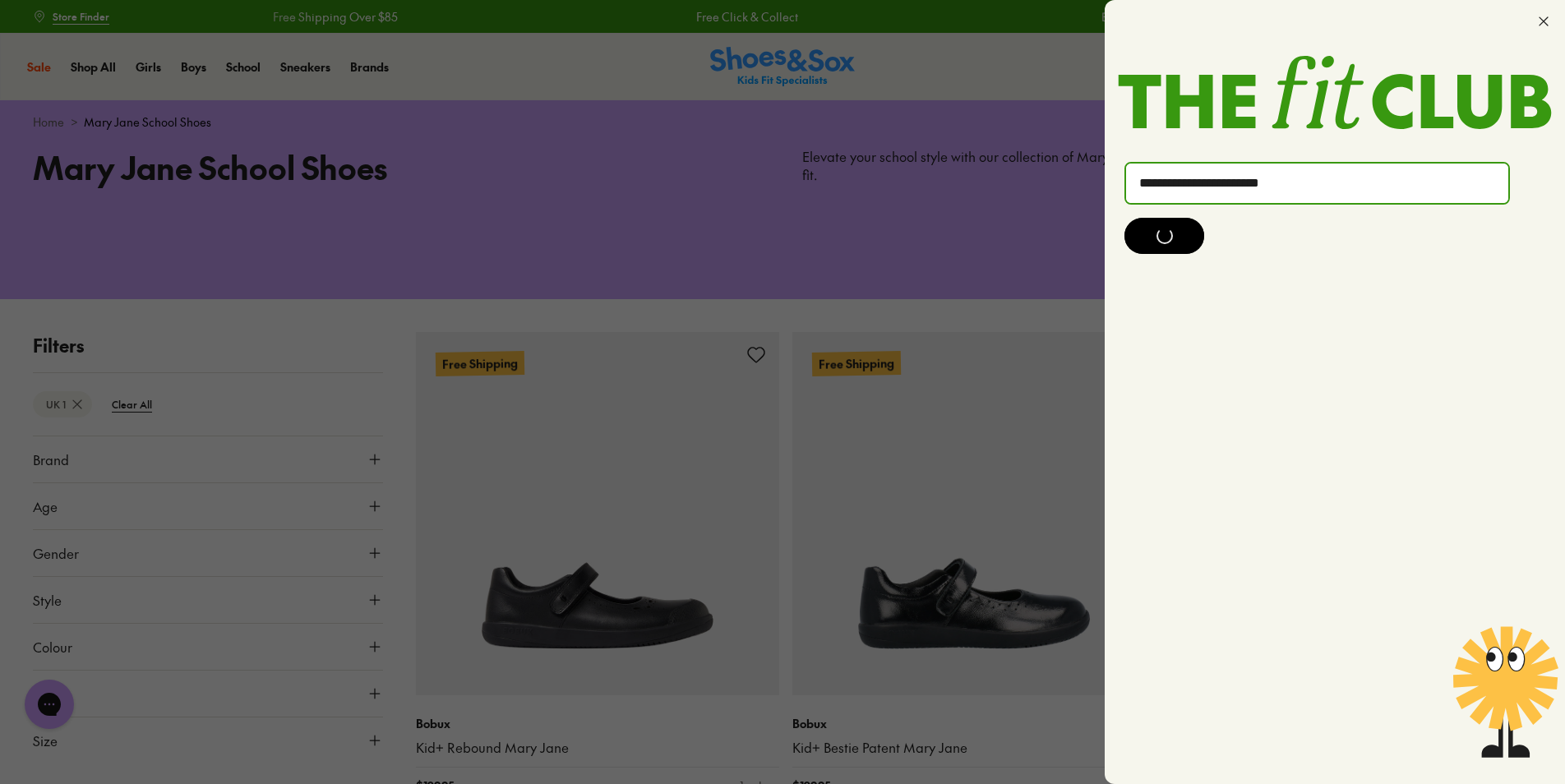 scroll, scrollTop: 0, scrollLeft: 0, axis: both 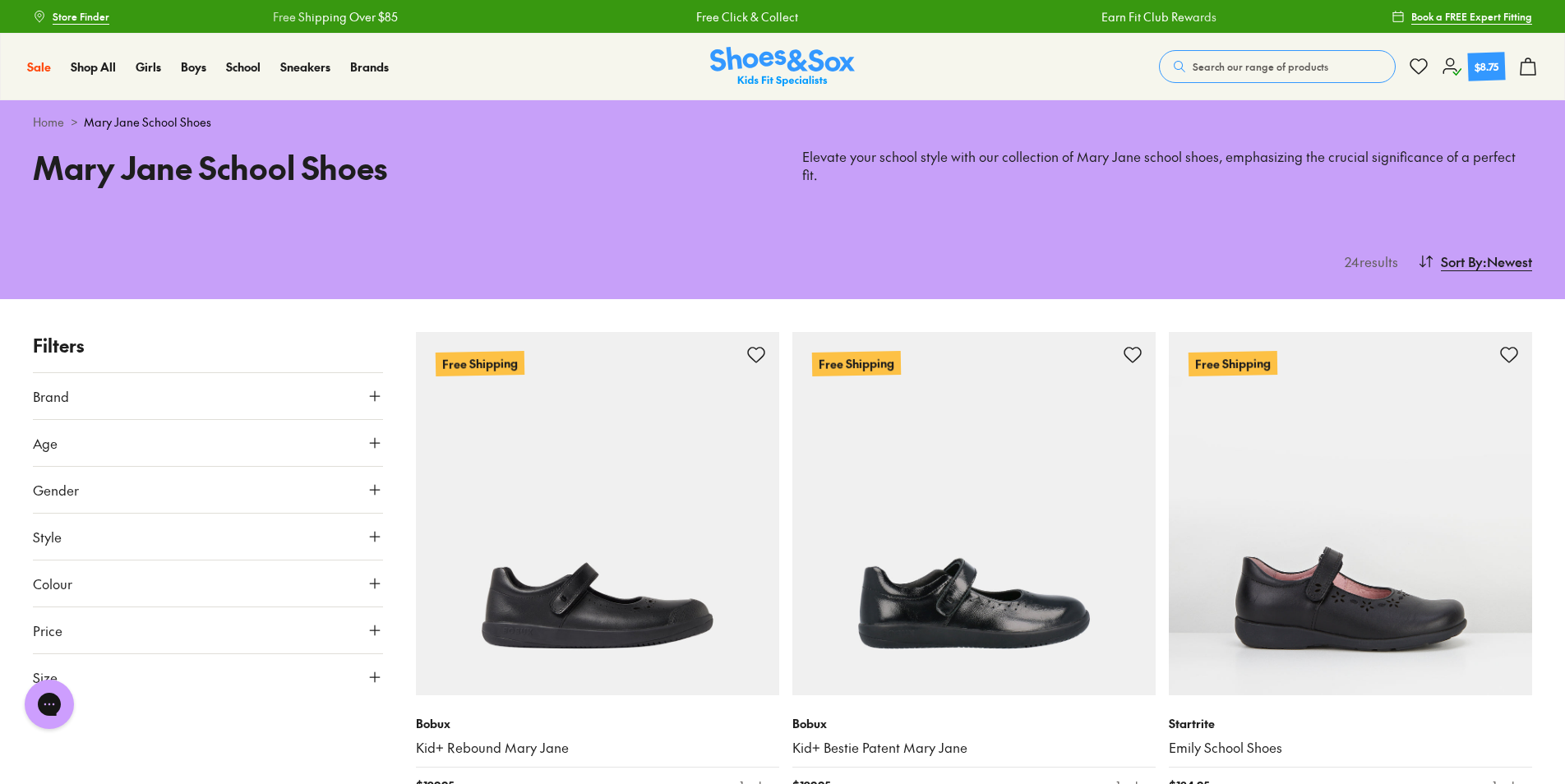 click 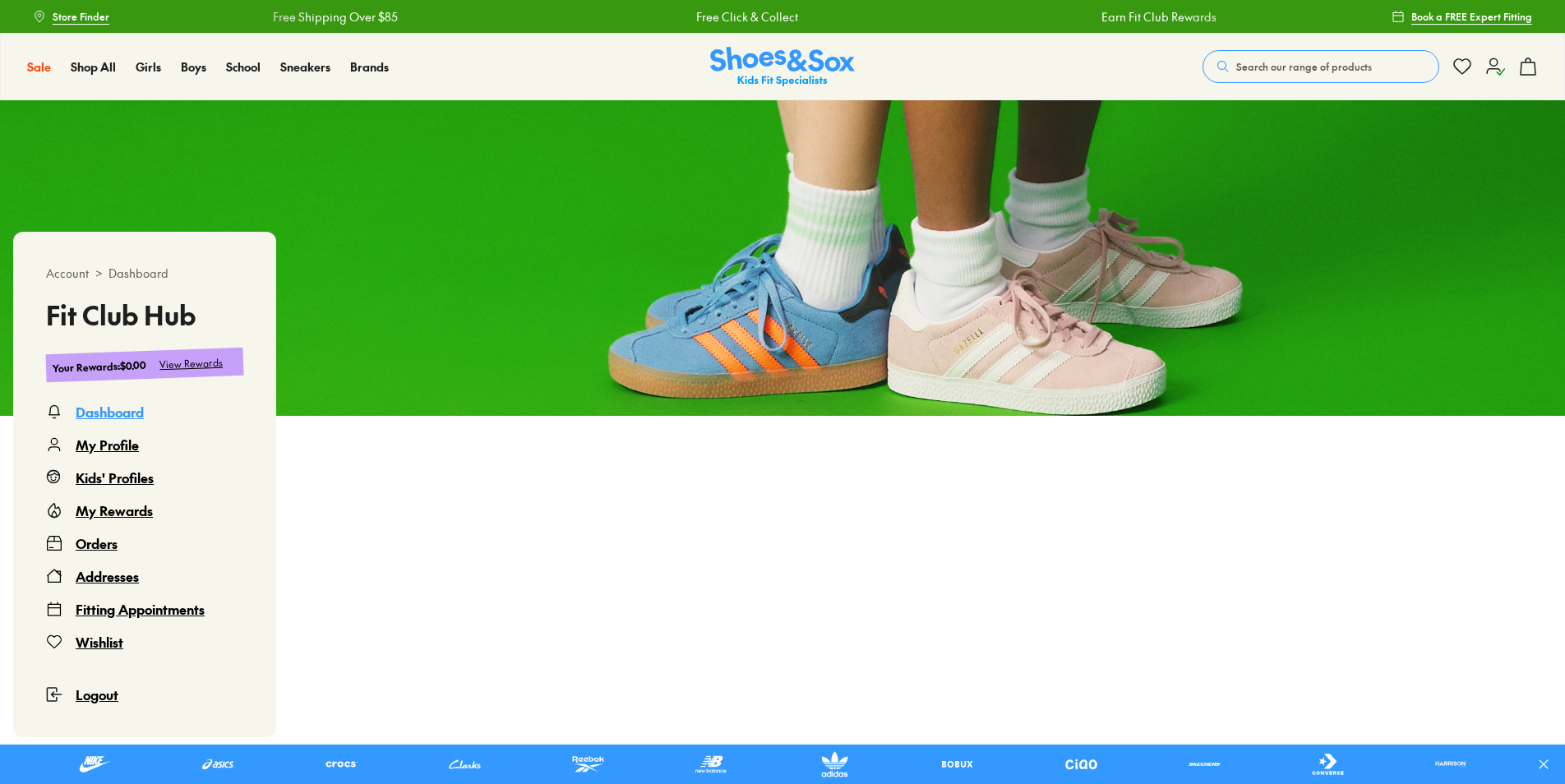 scroll, scrollTop: 0, scrollLeft: 0, axis: both 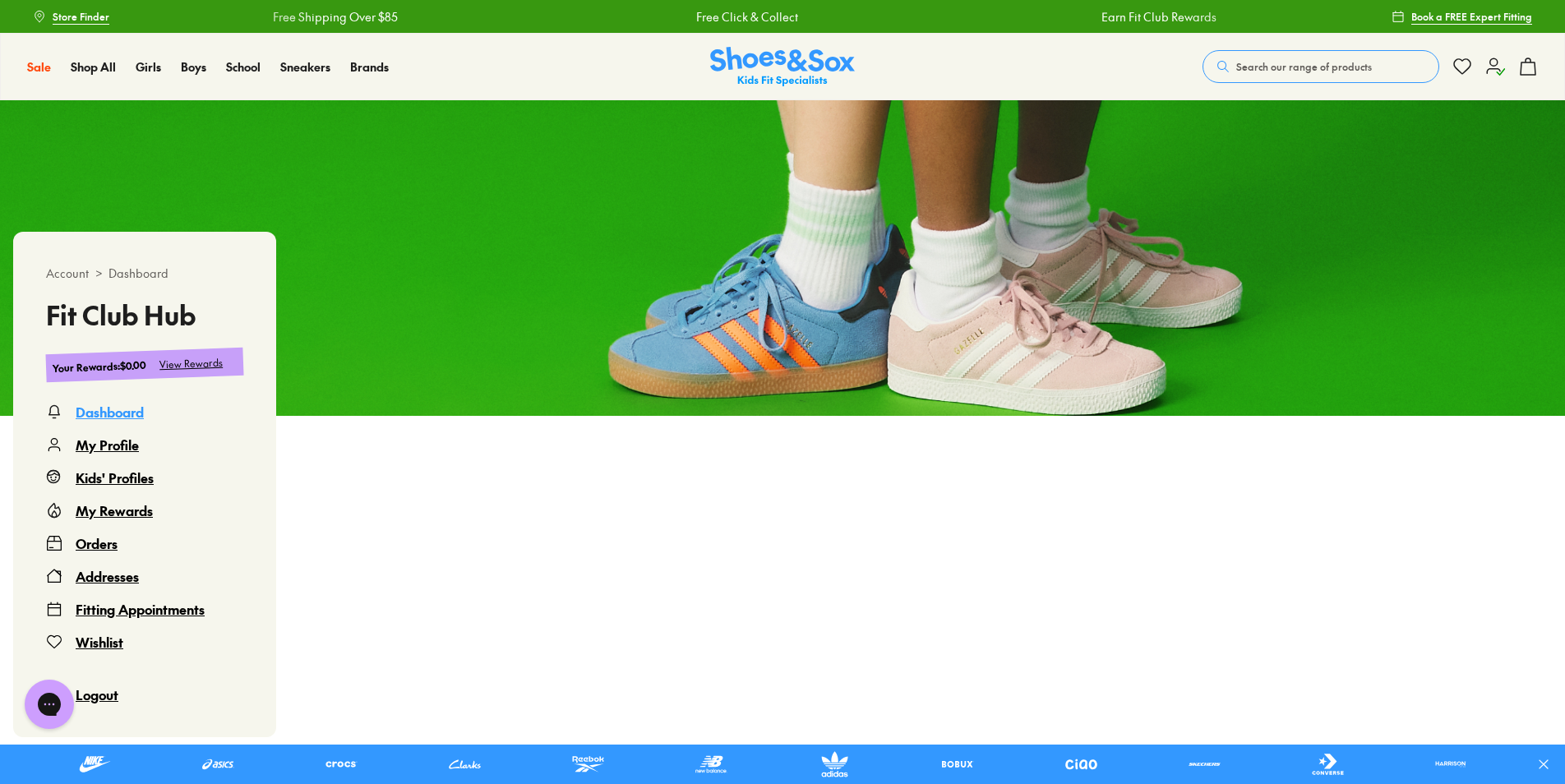 click on "Kids' Profiles" at bounding box center (114, 477) 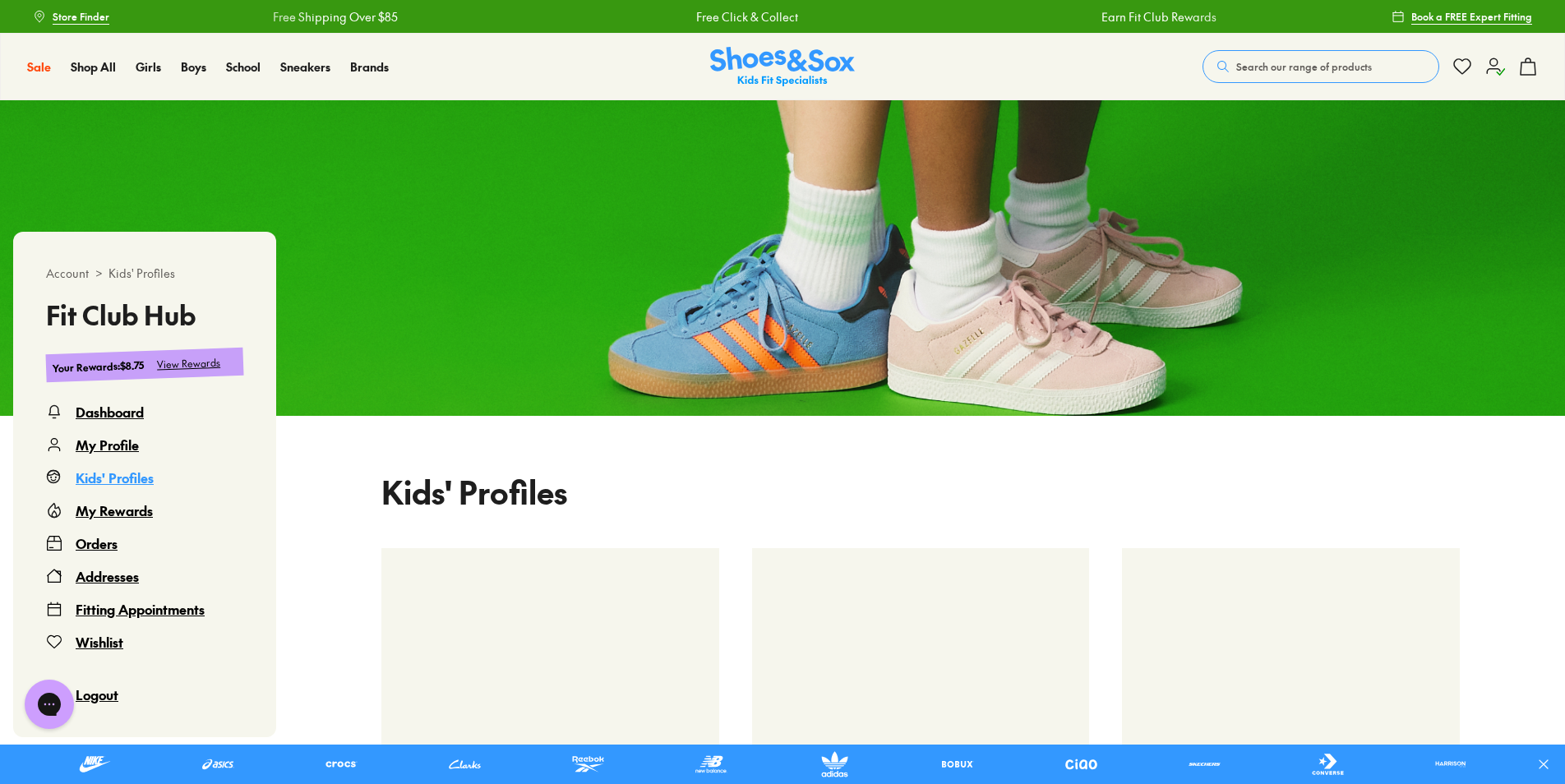 scroll, scrollTop: 100, scrollLeft: 0, axis: vertical 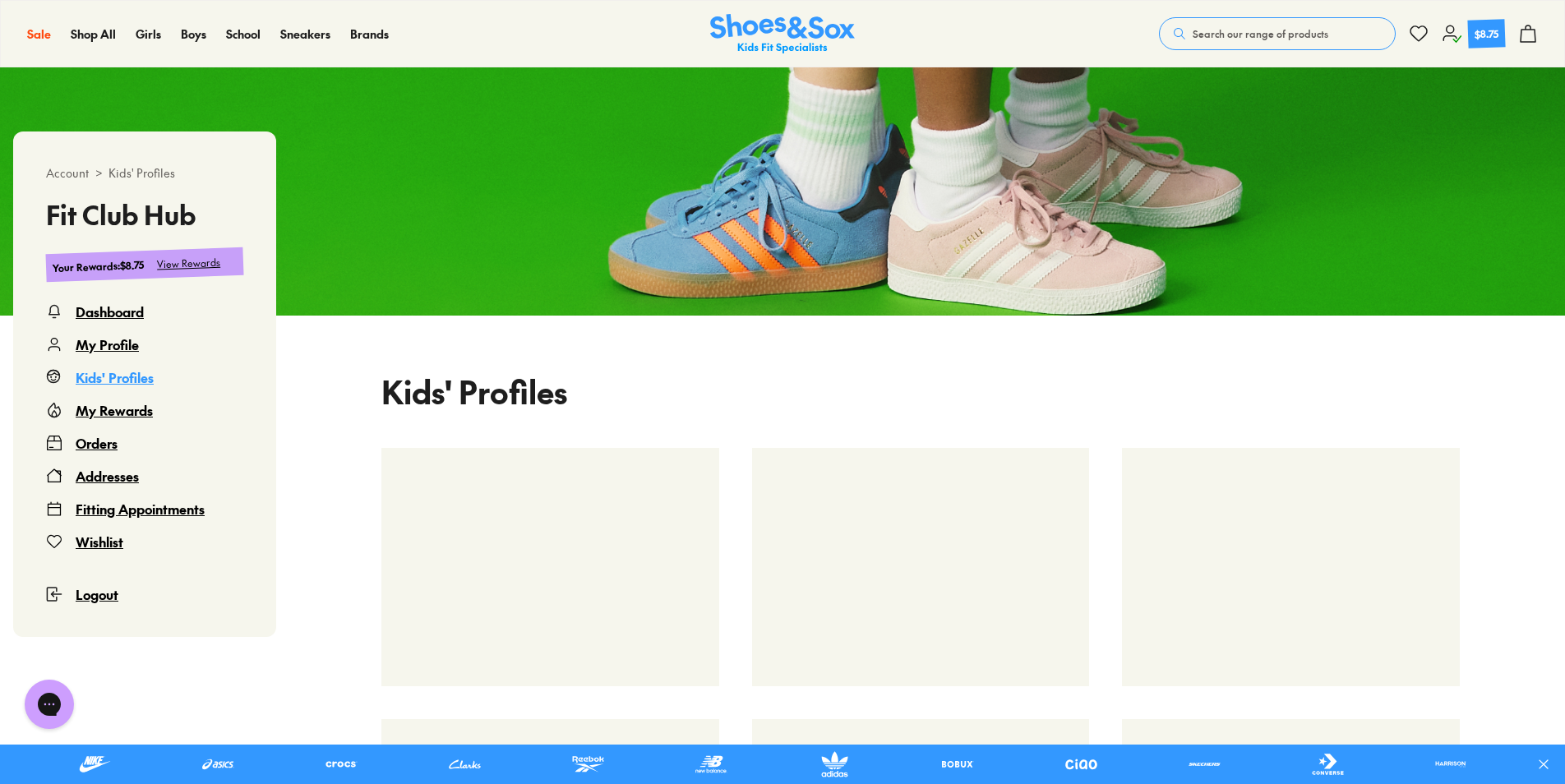 select 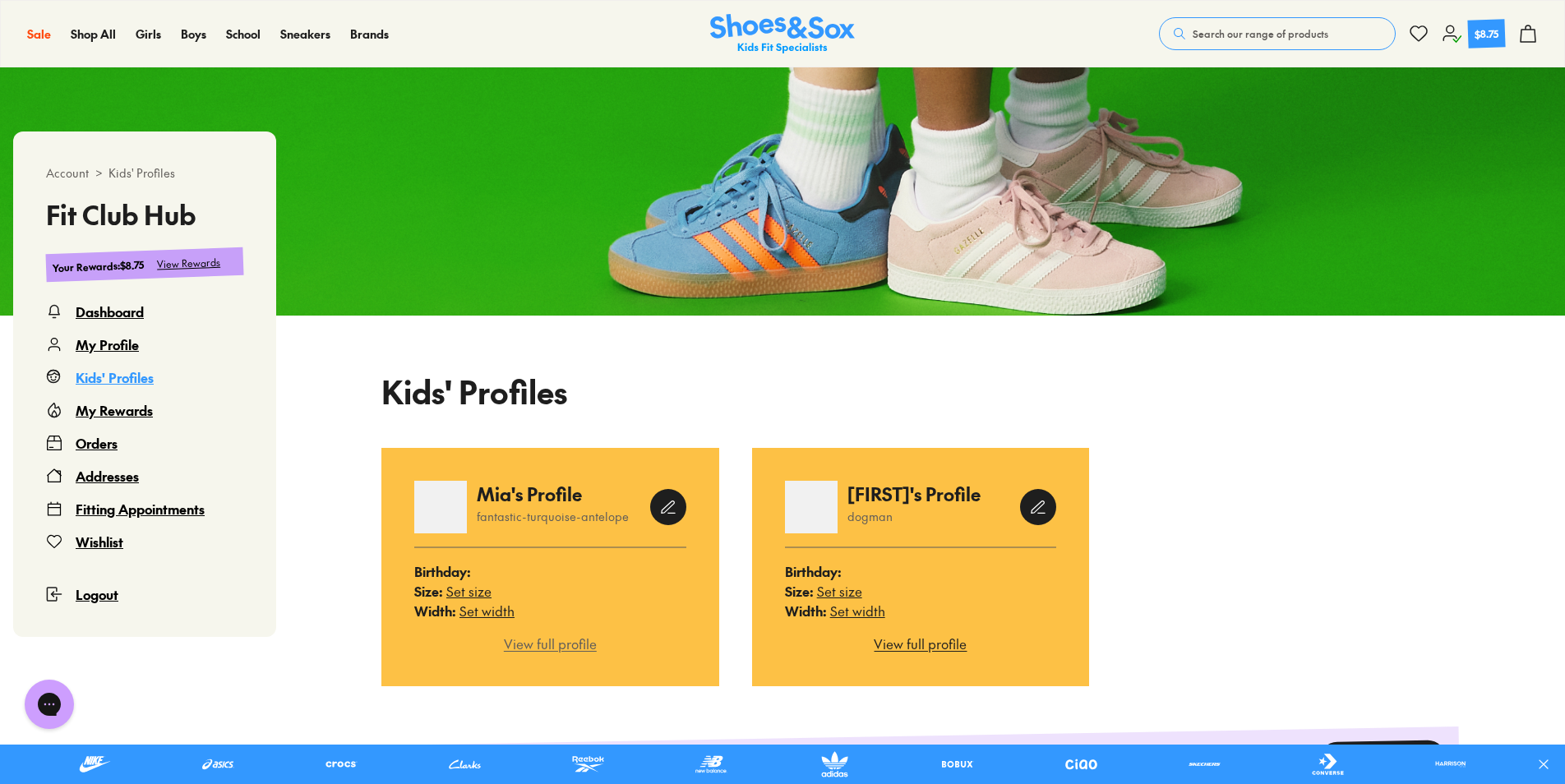 click on "View full profile" at bounding box center [550, 643] 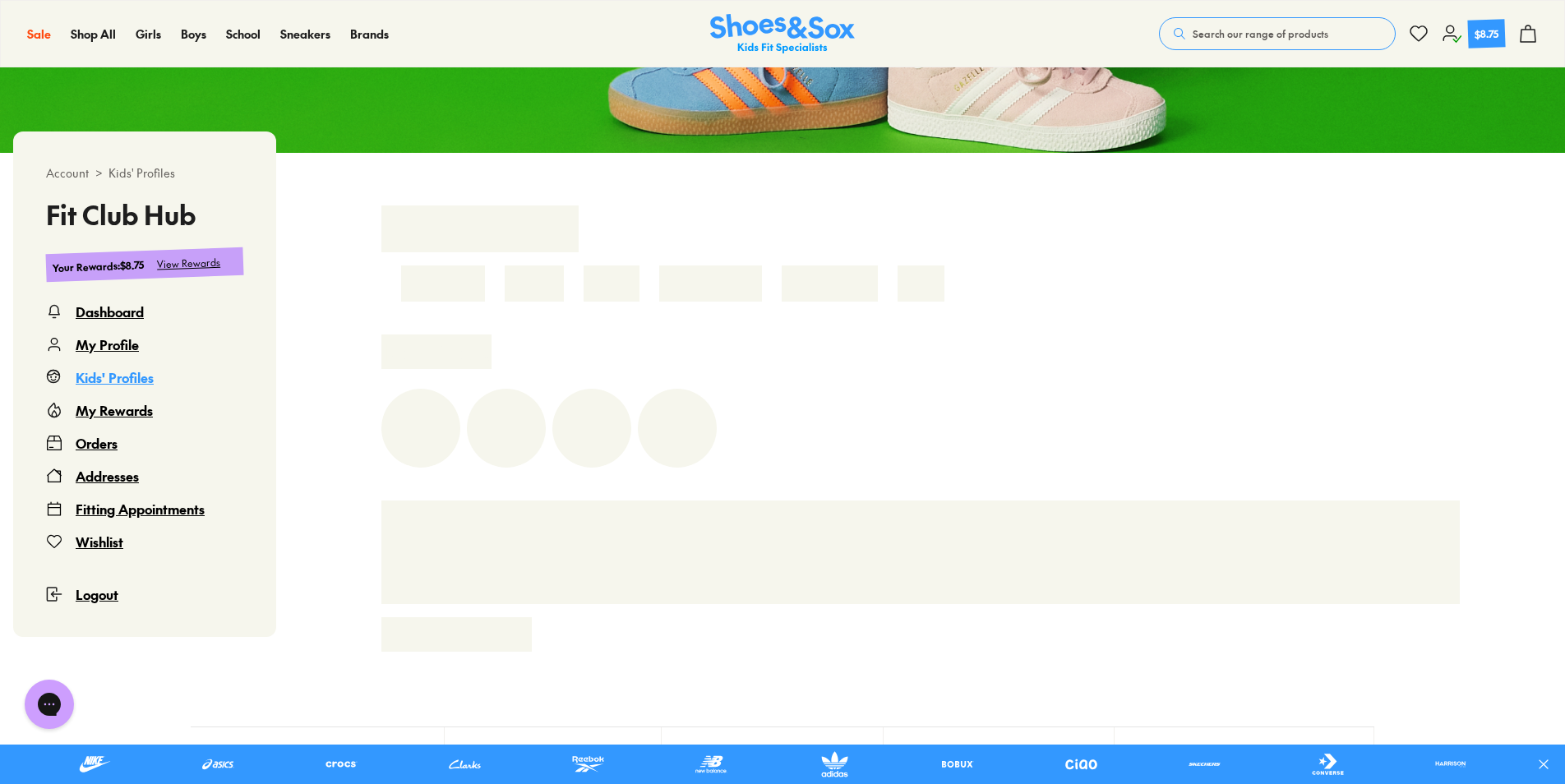 scroll, scrollTop: 265, scrollLeft: 0, axis: vertical 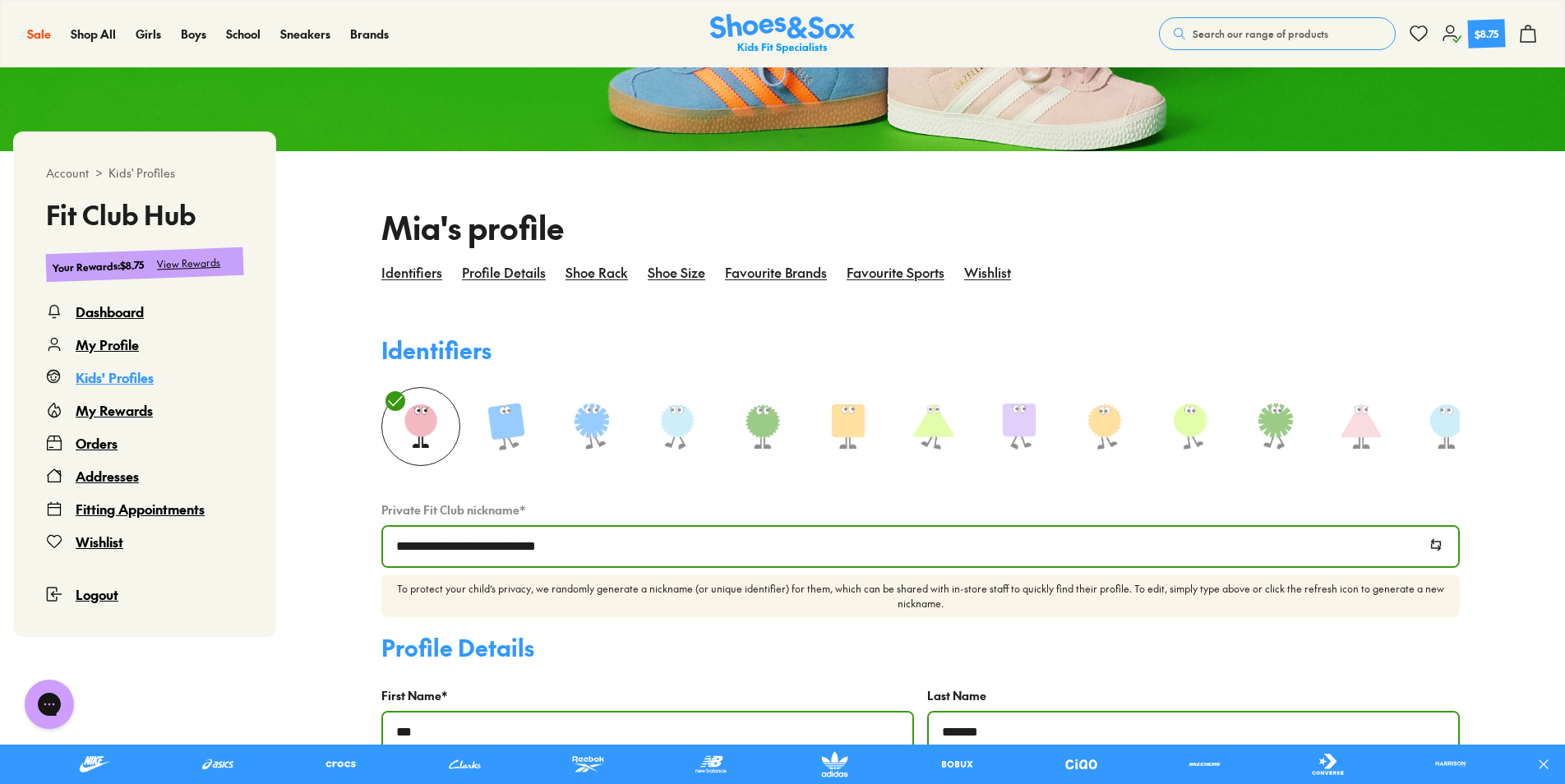 select 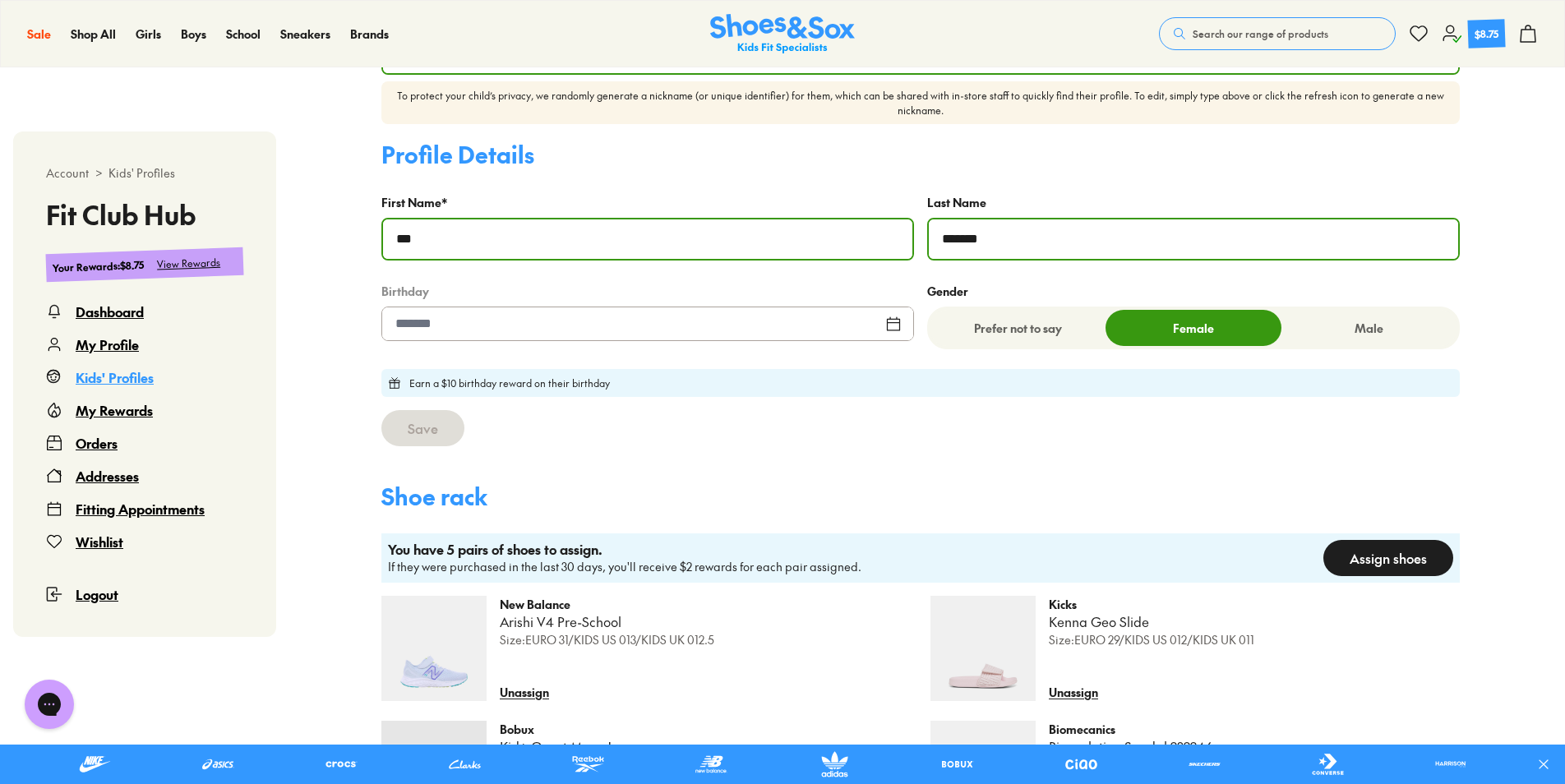 scroll, scrollTop: 265, scrollLeft: 0, axis: vertical 